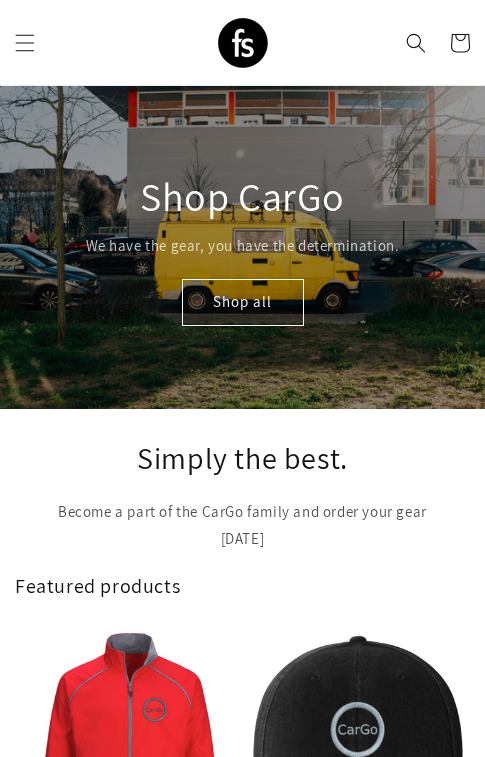 scroll, scrollTop: 0, scrollLeft: 0, axis: both 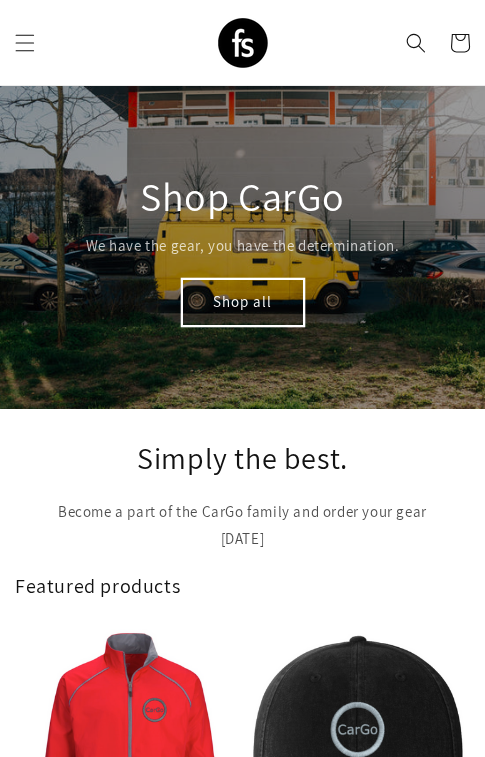 click on "Shop all" at bounding box center [243, 302] 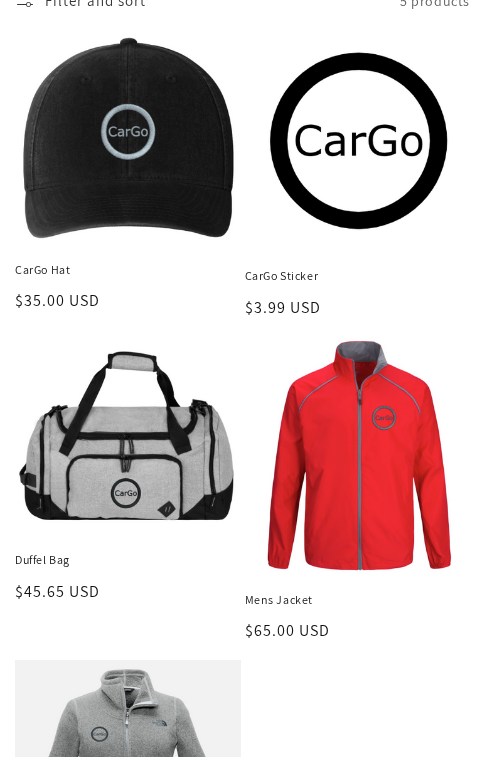 scroll, scrollTop: 344, scrollLeft: 0, axis: vertical 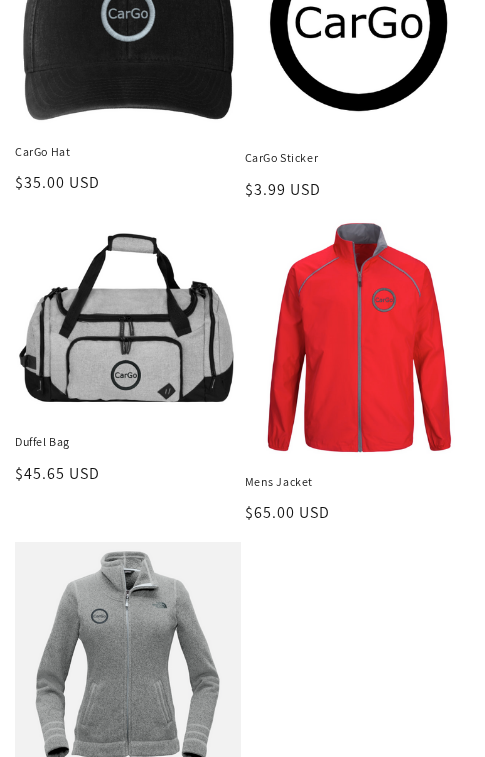 click on "Duffel Bag" at bounding box center [128, 442] 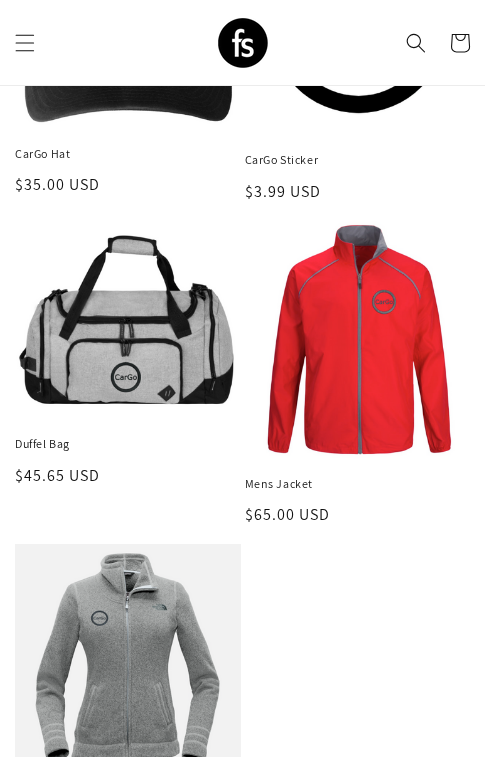 scroll, scrollTop: 29, scrollLeft: 0, axis: vertical 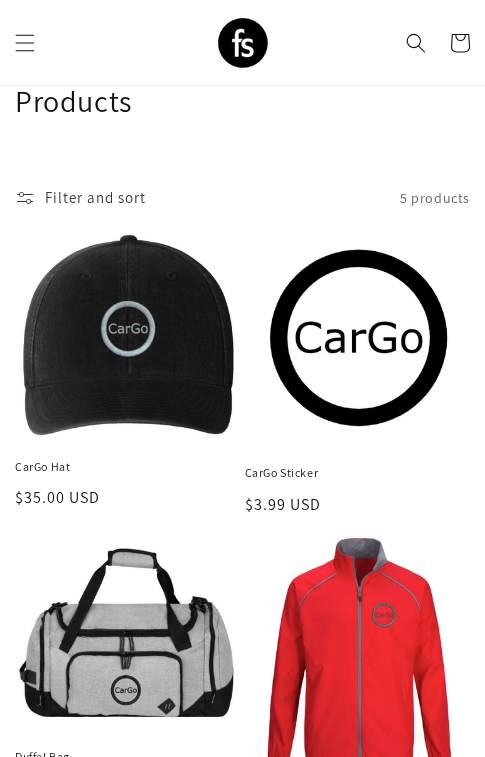click on "CarGo Sticker" at bounding box center (358, 473) 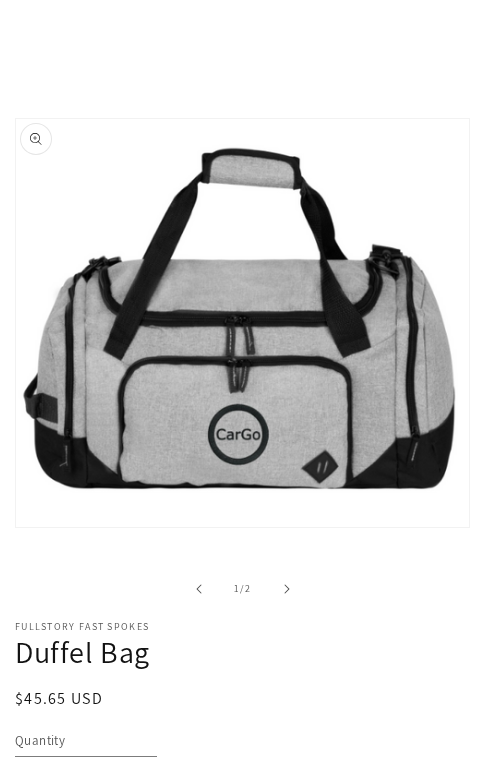 scroll, scrollTop: 118, scrollLeft: 0, axis: vertical 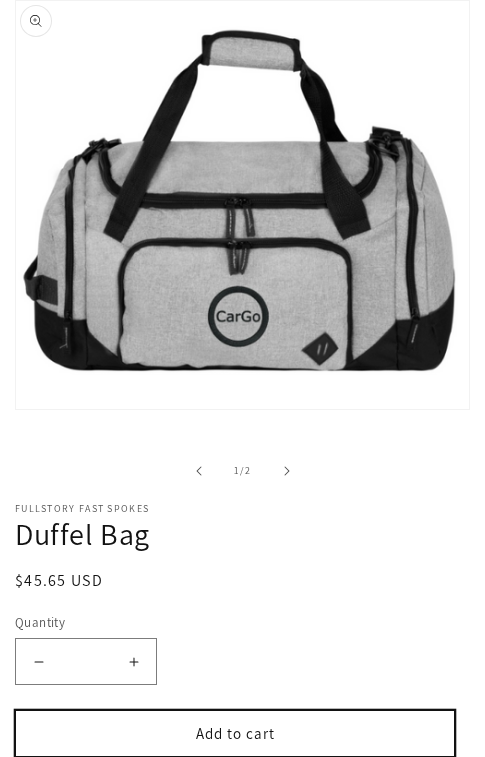 click on "Add to cart" at bounding box center [235, 733] 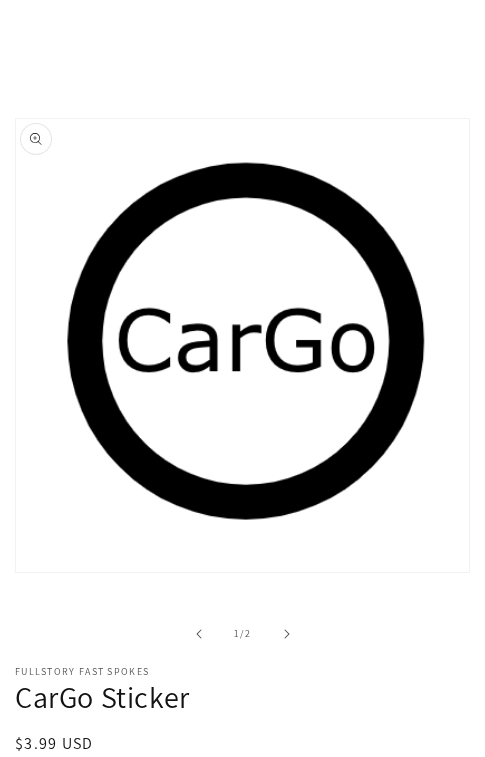 scroll, scrollTop: 163, scrollLeft: 0, axis: vertical 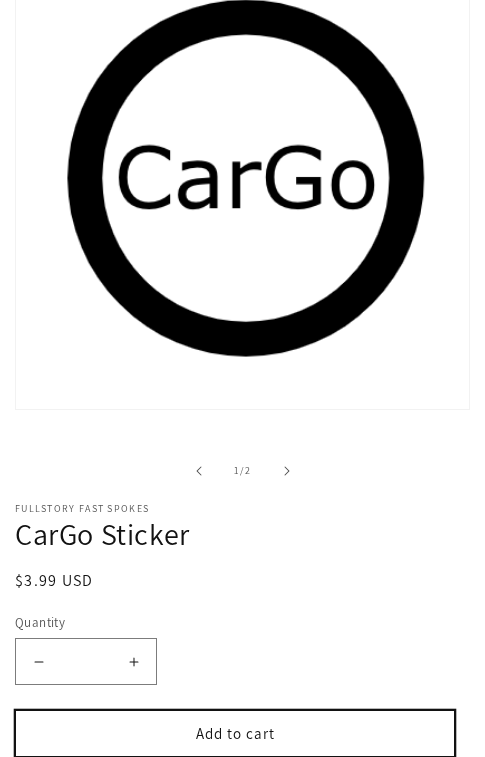click on "Add to cart" at bounding box center (235, 733) 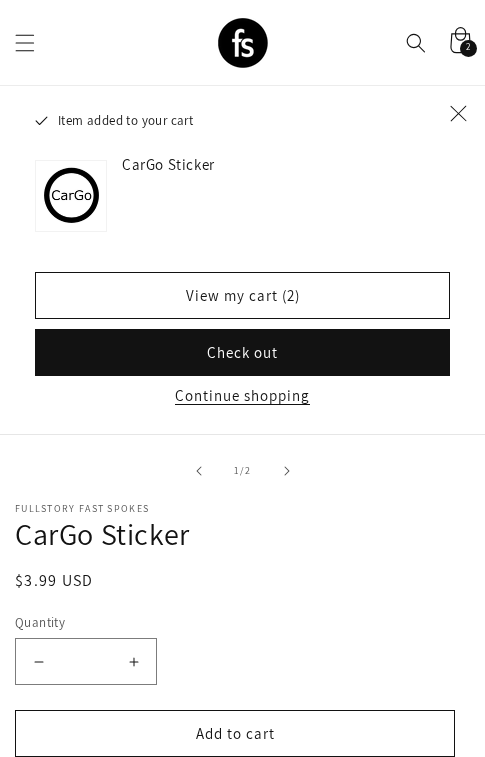 click 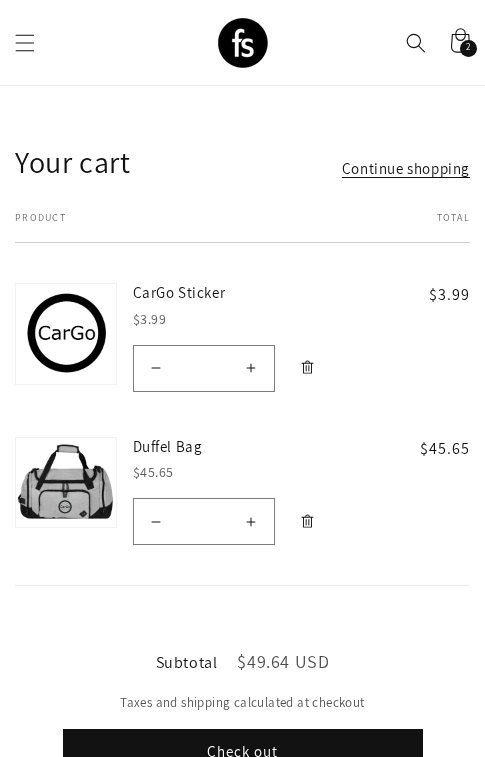 scroll, scrollTop: 0, scrollLeft: 0, axis: both 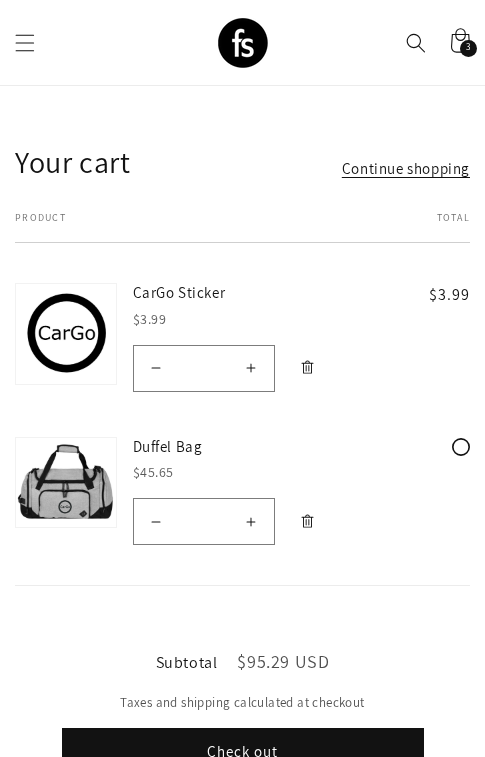 click on "Check out" at bounding box center (243, 752) 